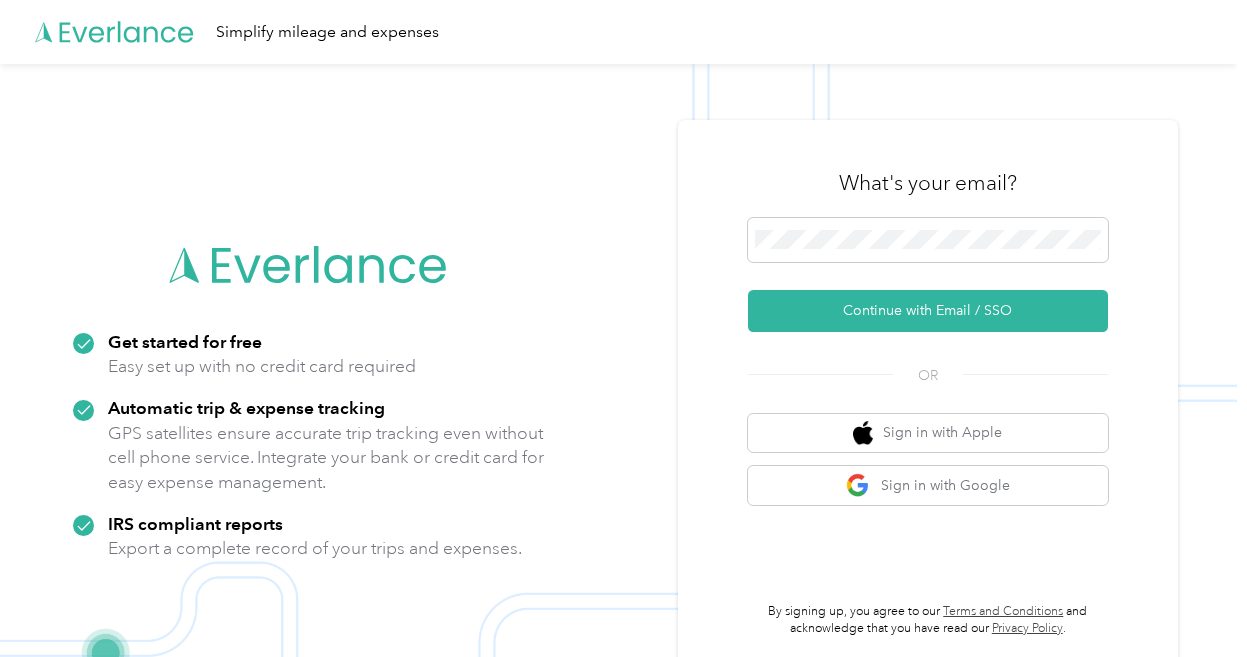 scroll, scrollTop: 0, scrollLeft: 0, axis: both 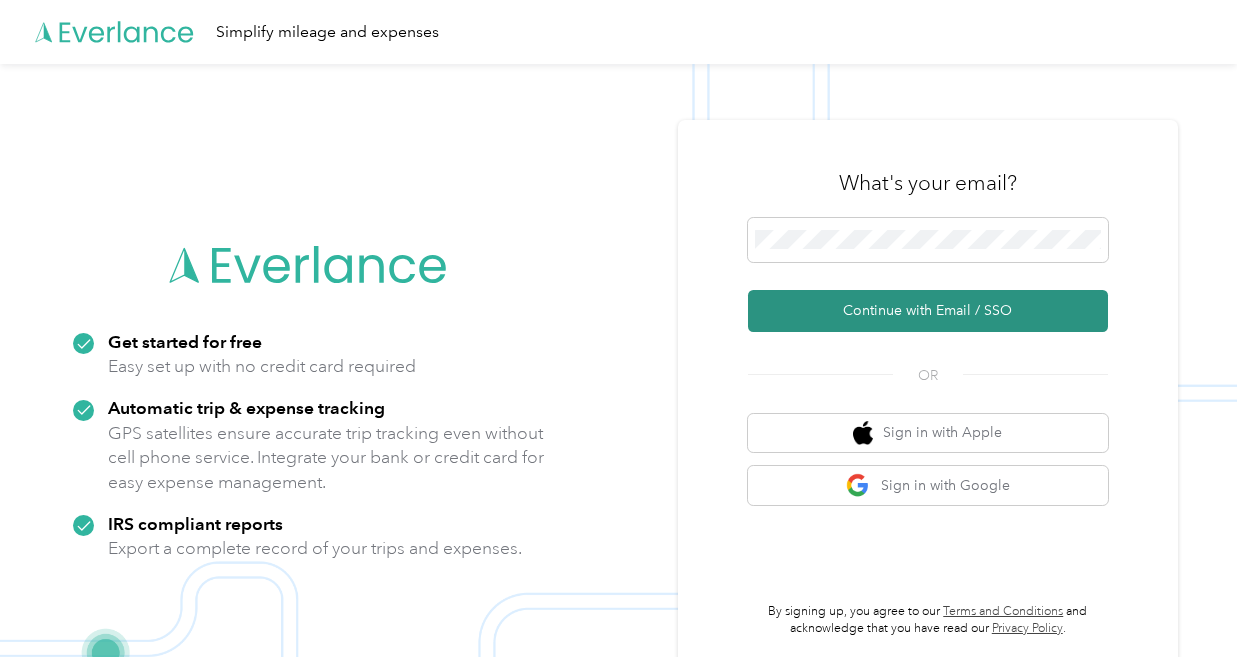 click on "Continue with Email / SSO" at bounding box center [928, 311] 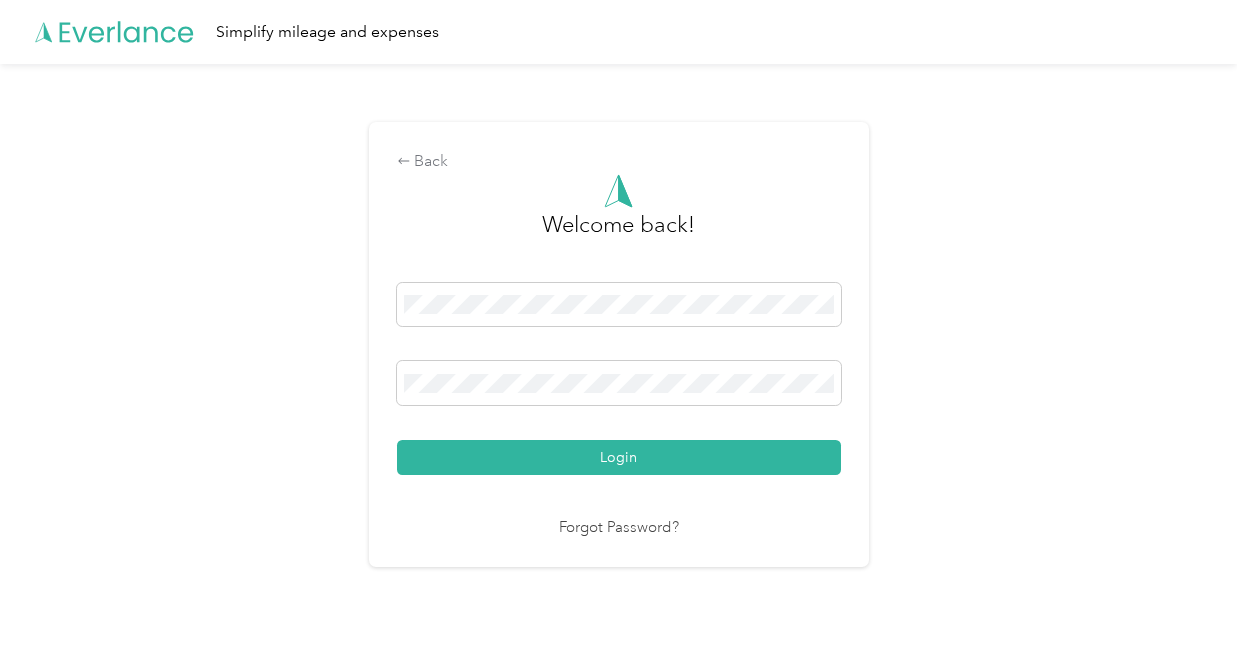 click on "Login" at bounding box center [619, 457] 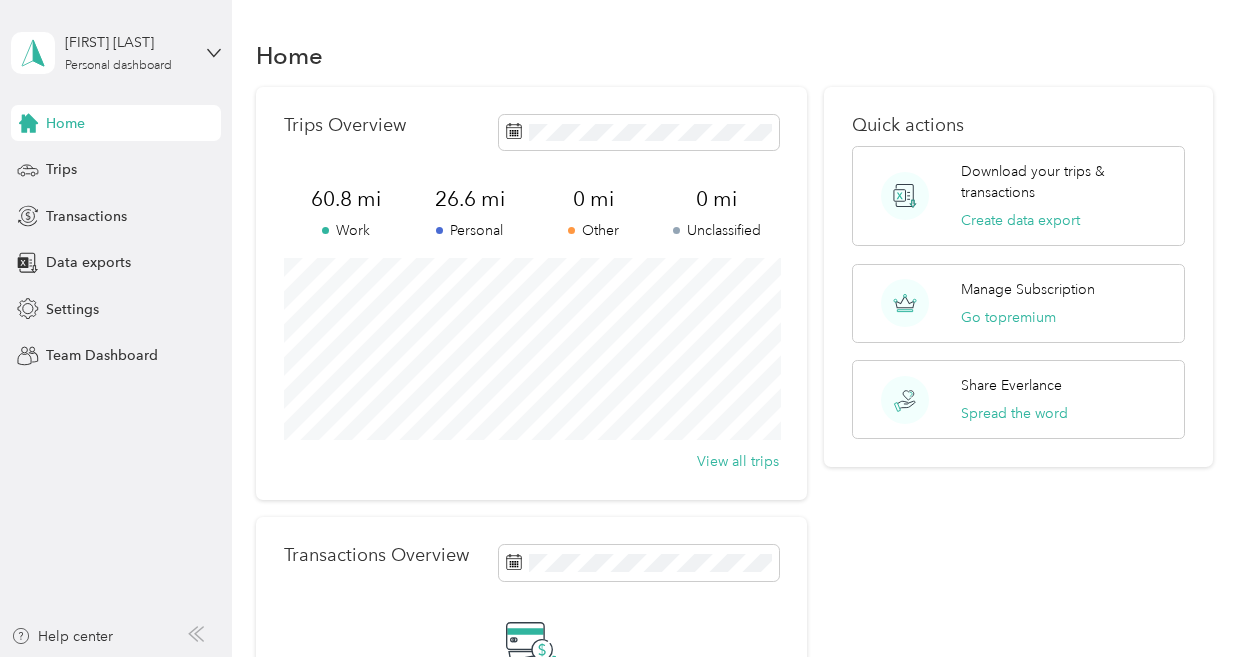 scroll, scrollTop: 0, scrollLeft: 0, axis: both 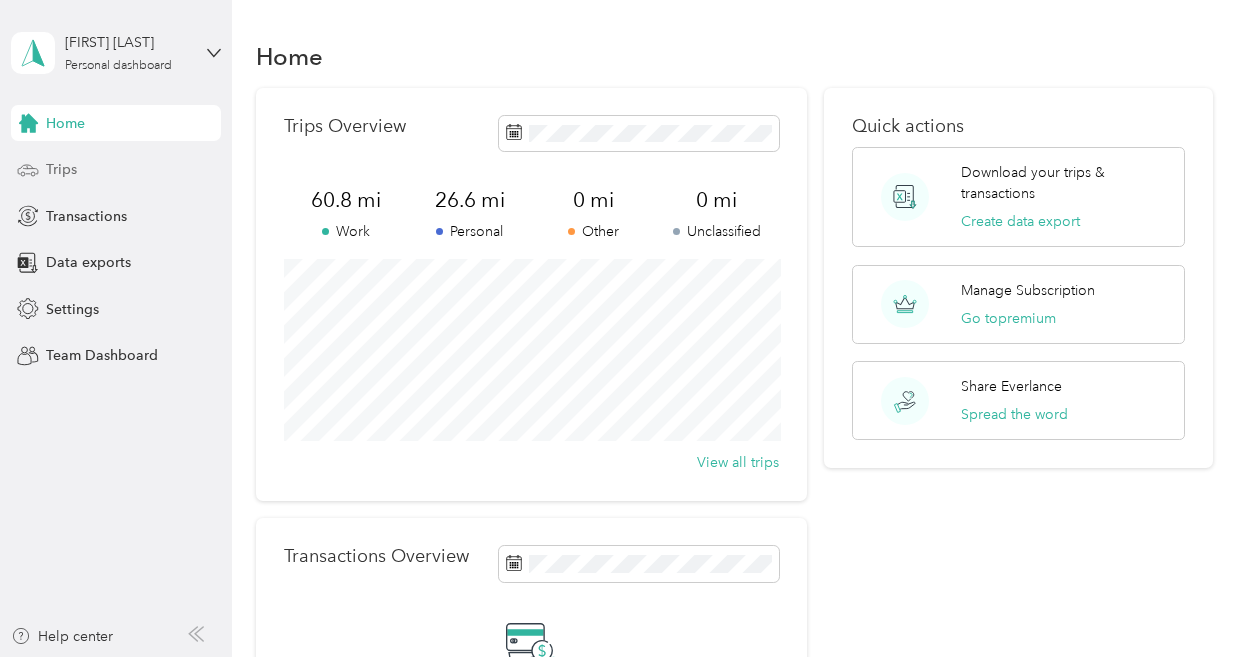 click on "Trips" at bounding box center (61, 169) 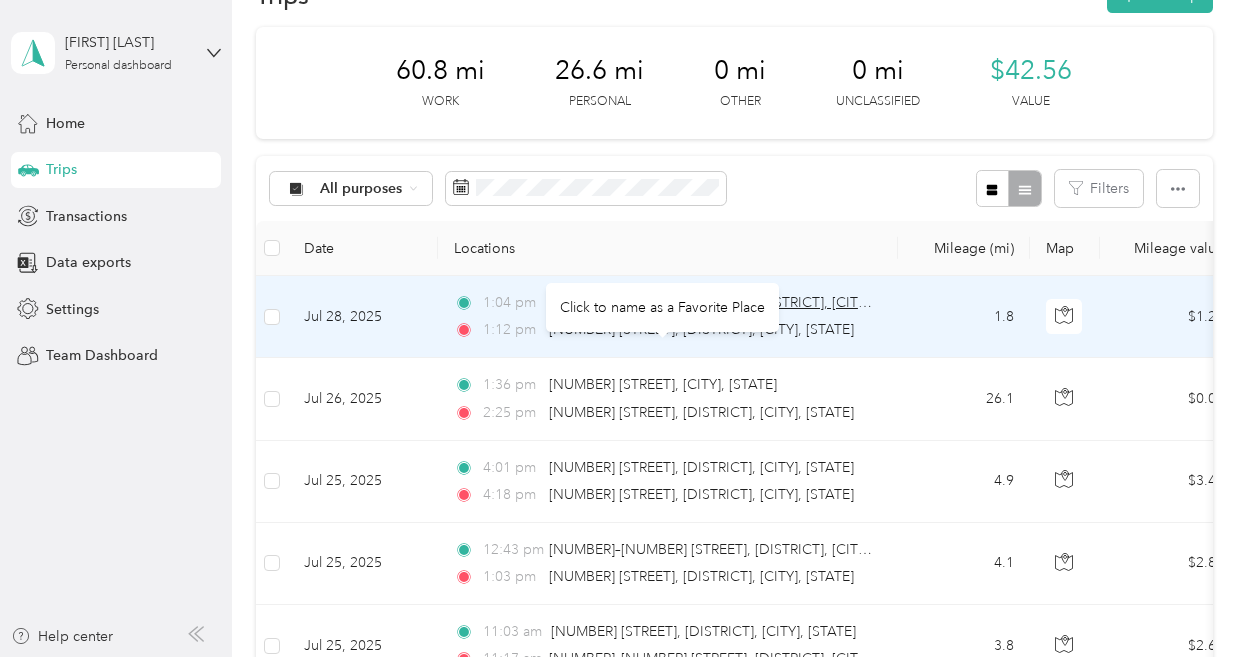 scroll, scrollTop: 59, scrollLeft: 0, axis: vertical 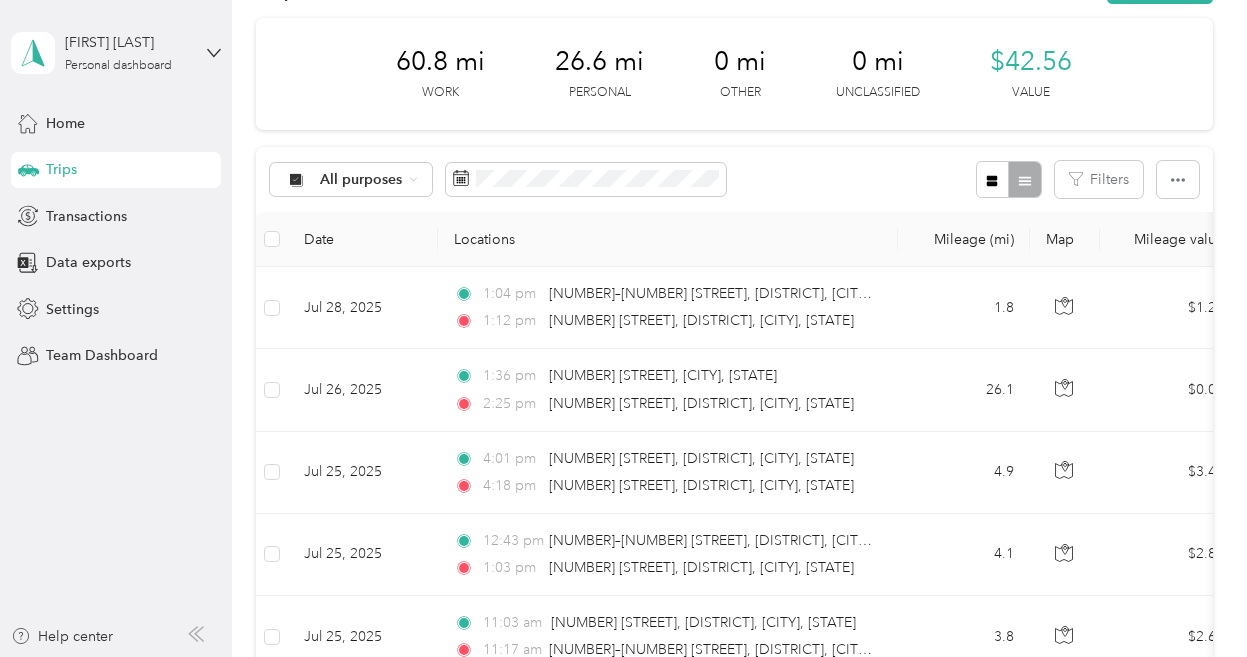 click on "60.8   mi" at bounding box center [440, 62] 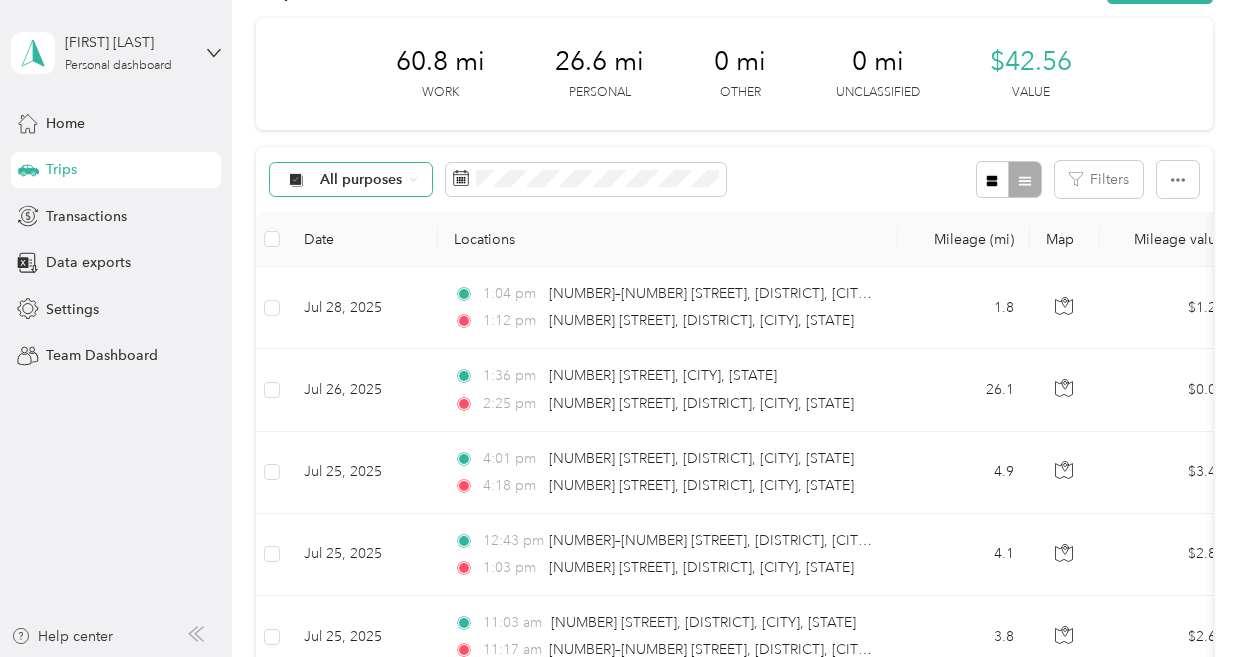 click 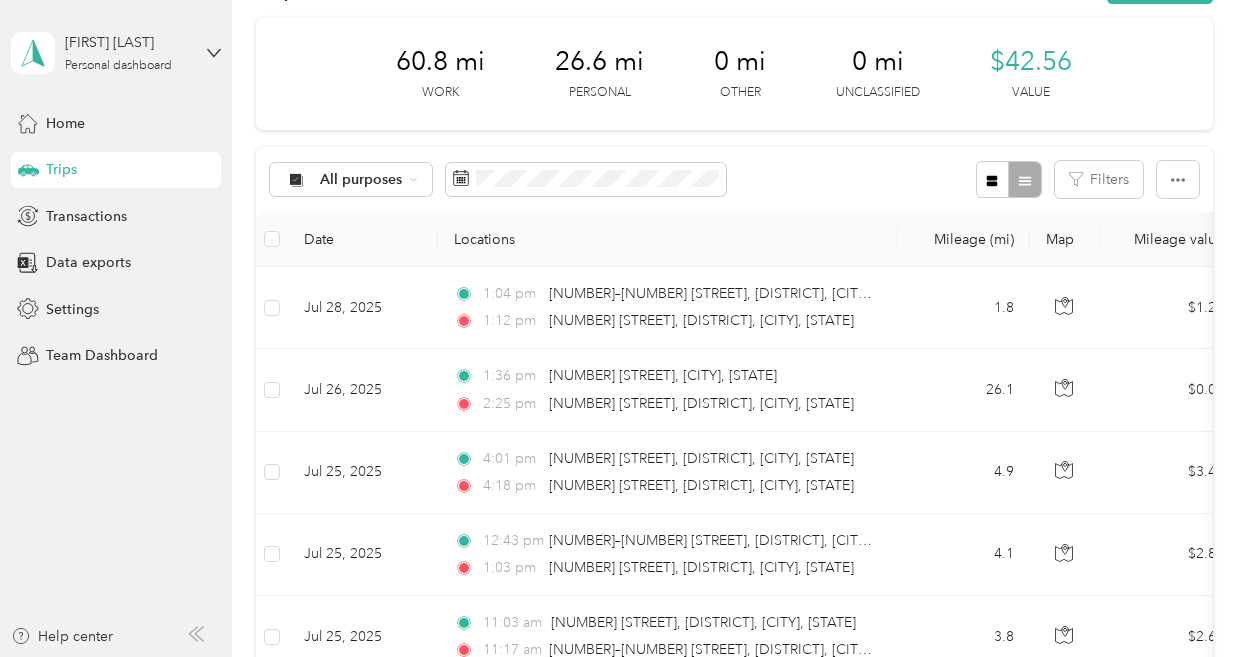 click on "Work" at bounding box center [362, 274] 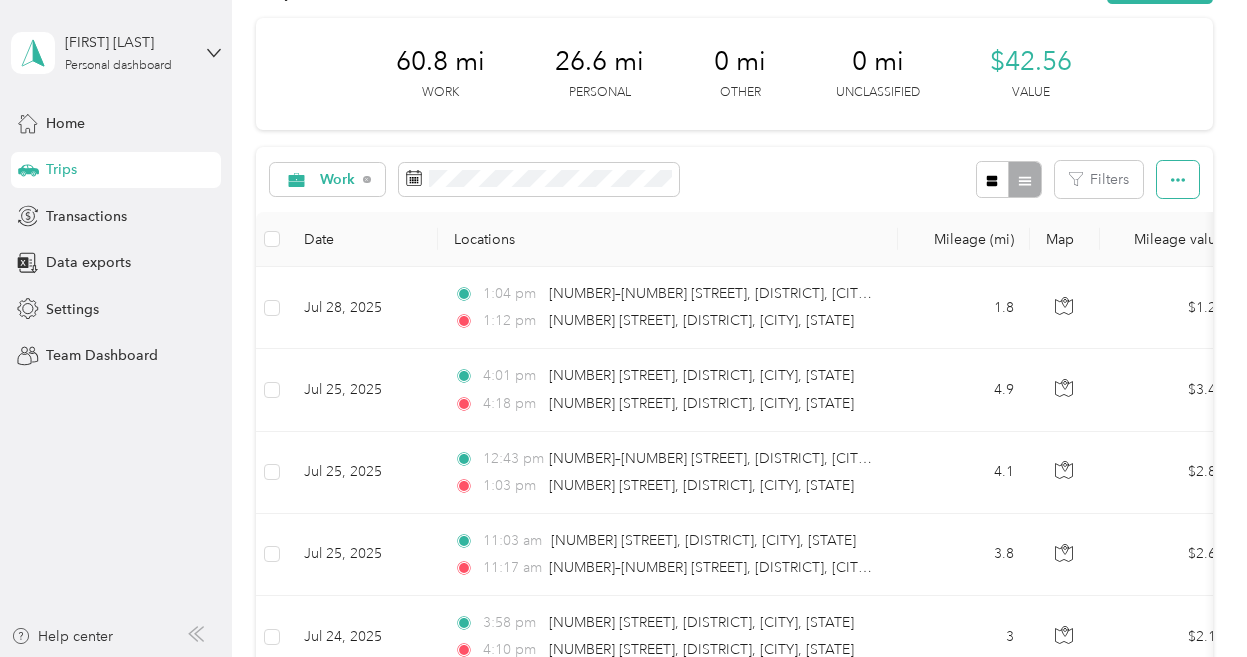 click 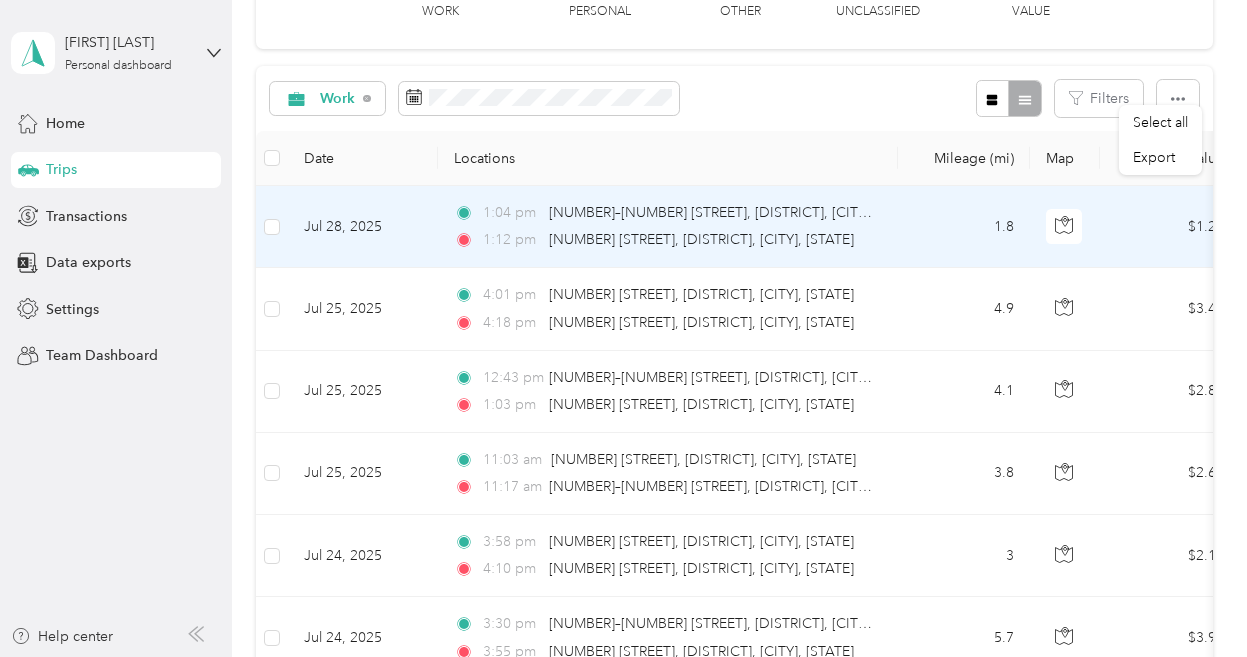 scroll, scrollTop: 149, scrollLeft: 0, axis: vertical 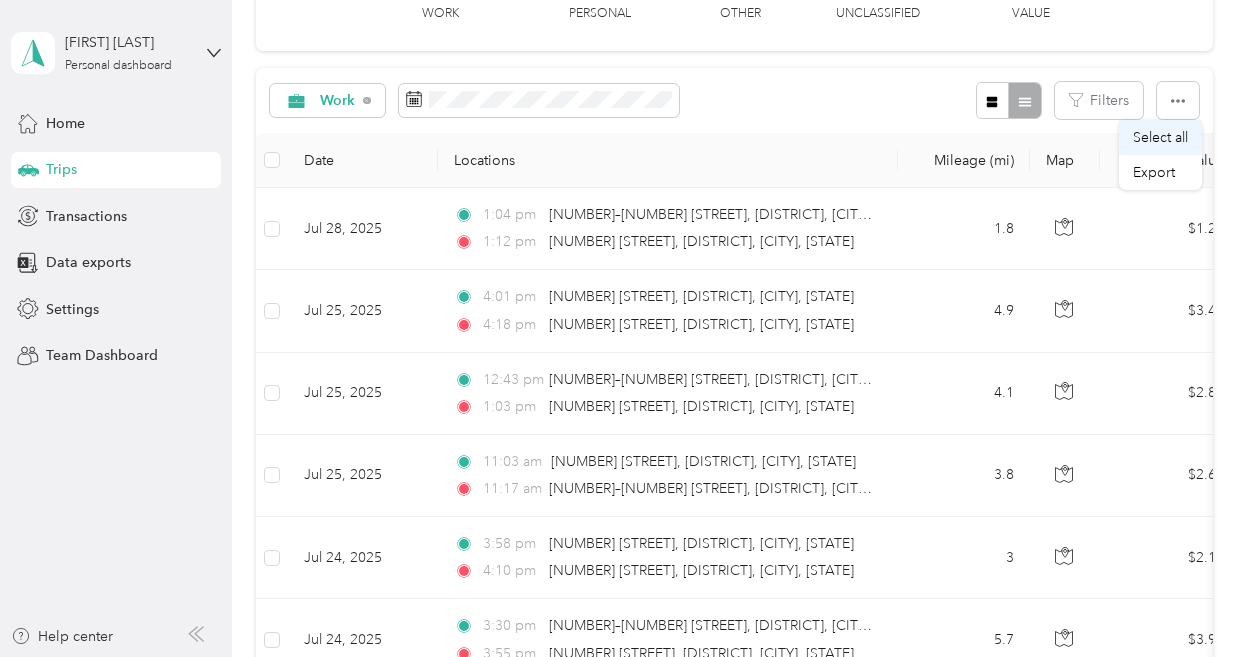 click on "Select all" at bounding box center [1160, 137] 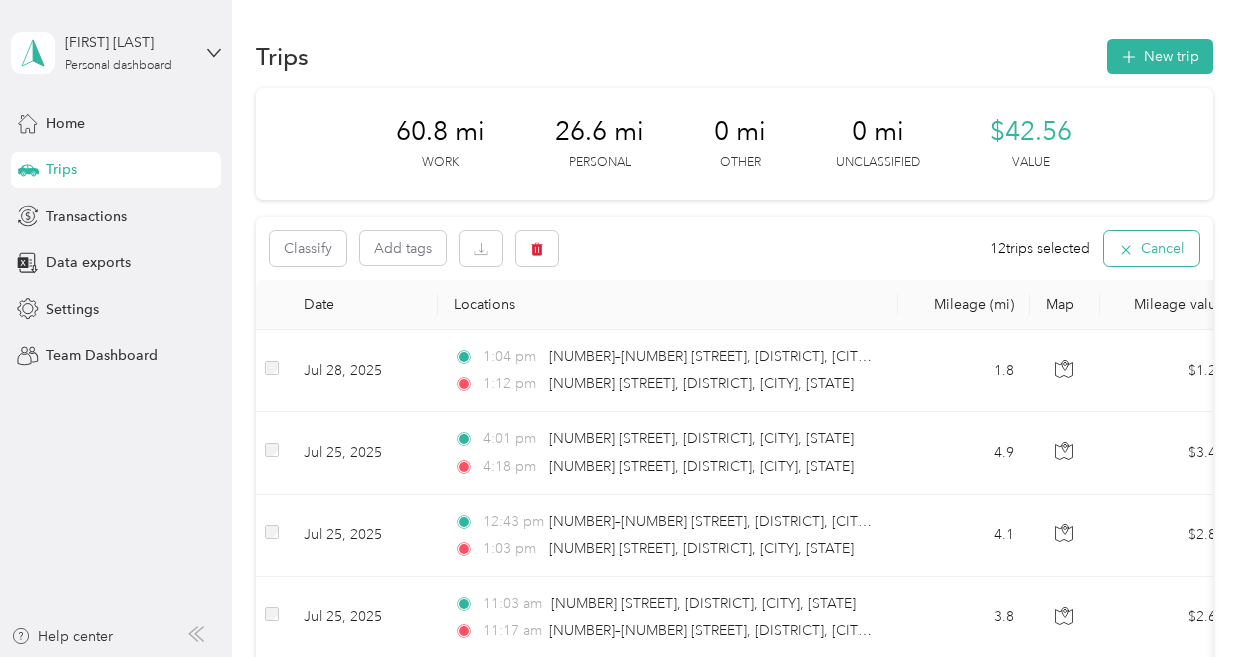 scroll, scrollTop: 0, scrollLeft: 0, axis: both 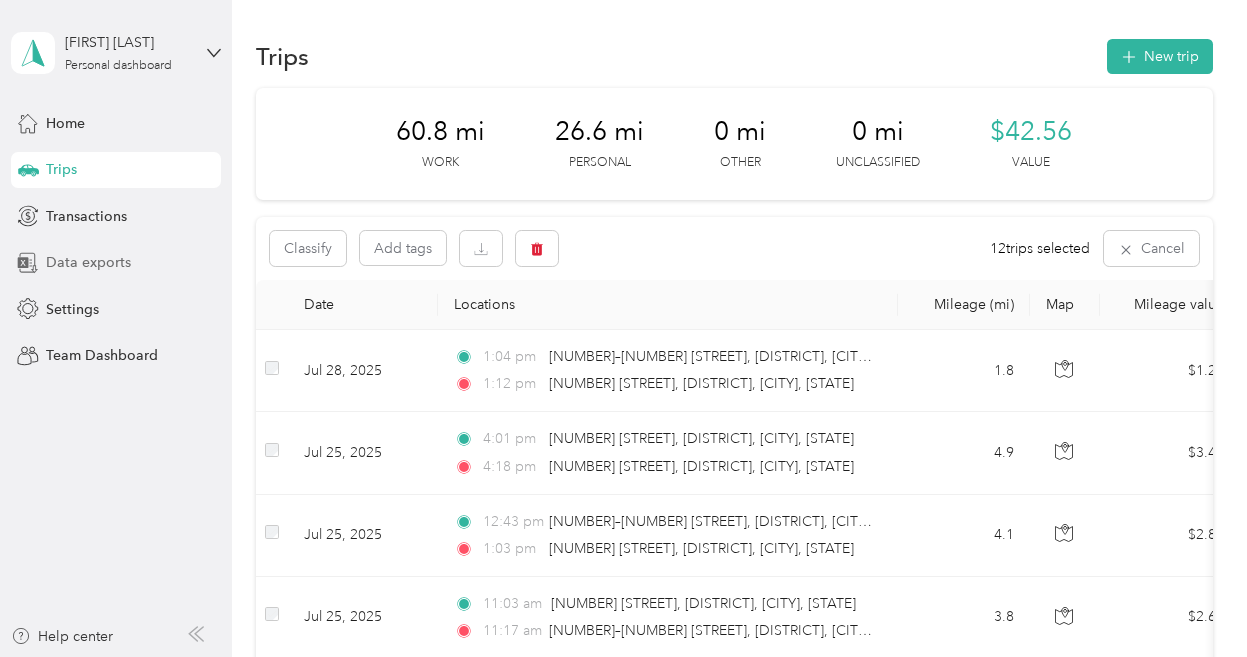 click on "Data exports" at bounding box center [88, 262] 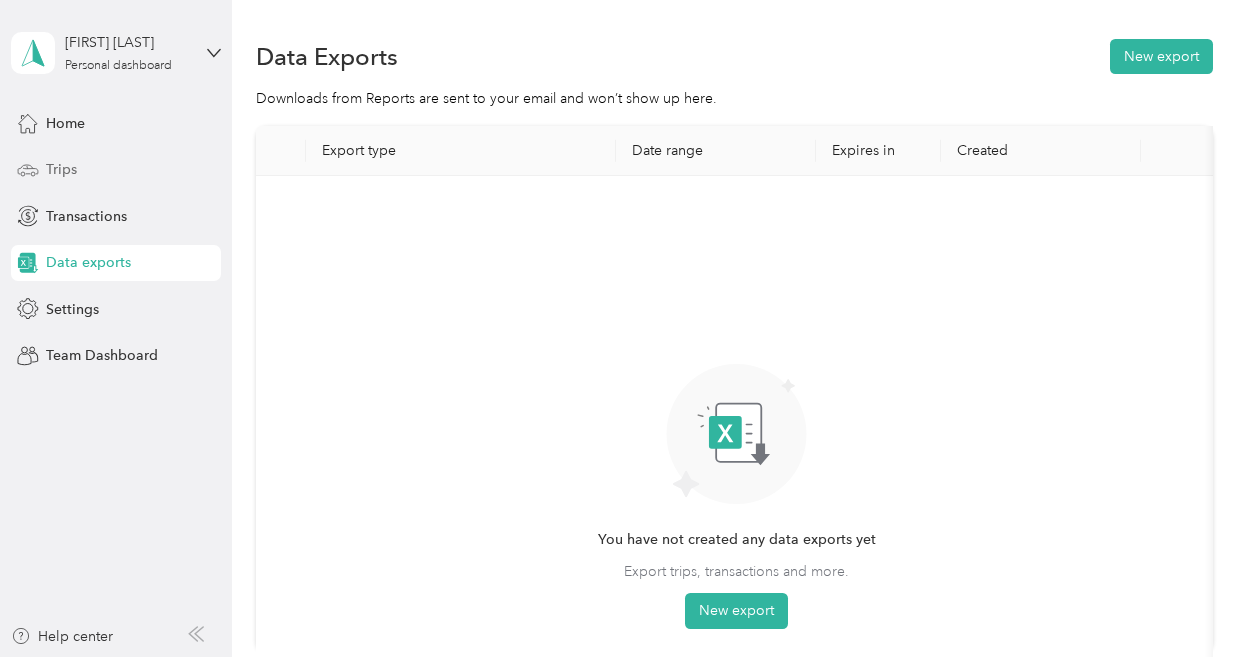 click on "Trips" at bounding box center [61, 169] 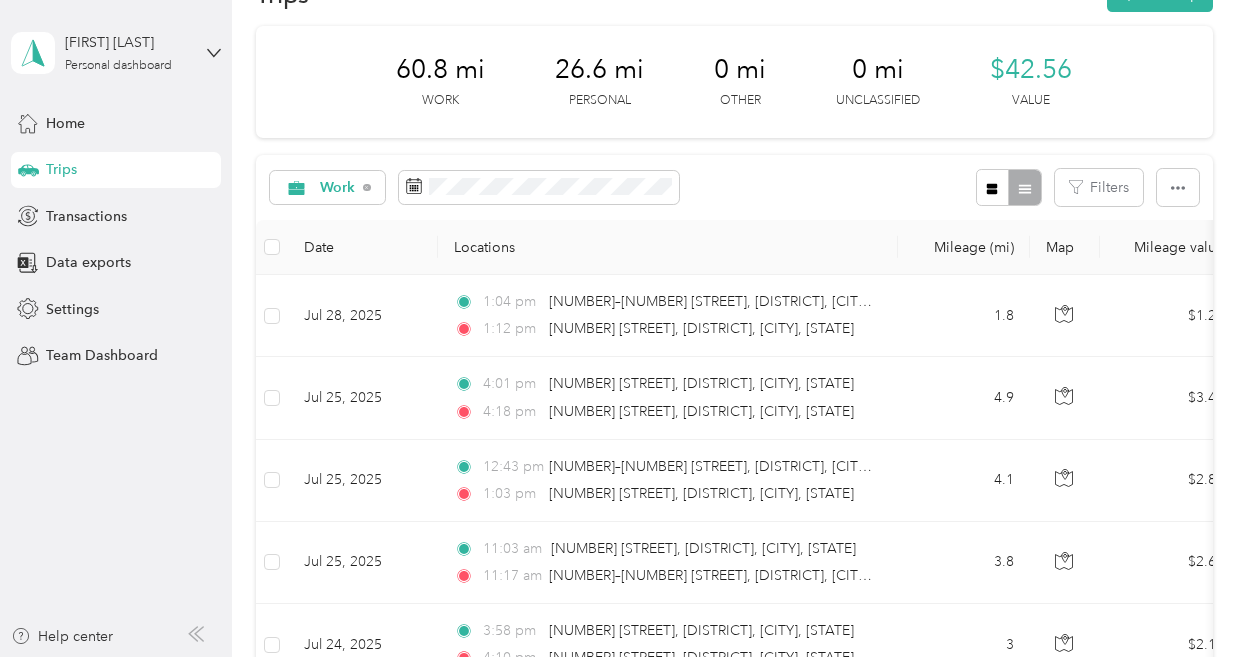 scroll, scrollTop: 68, scrollLeft: 0, axis: vertical 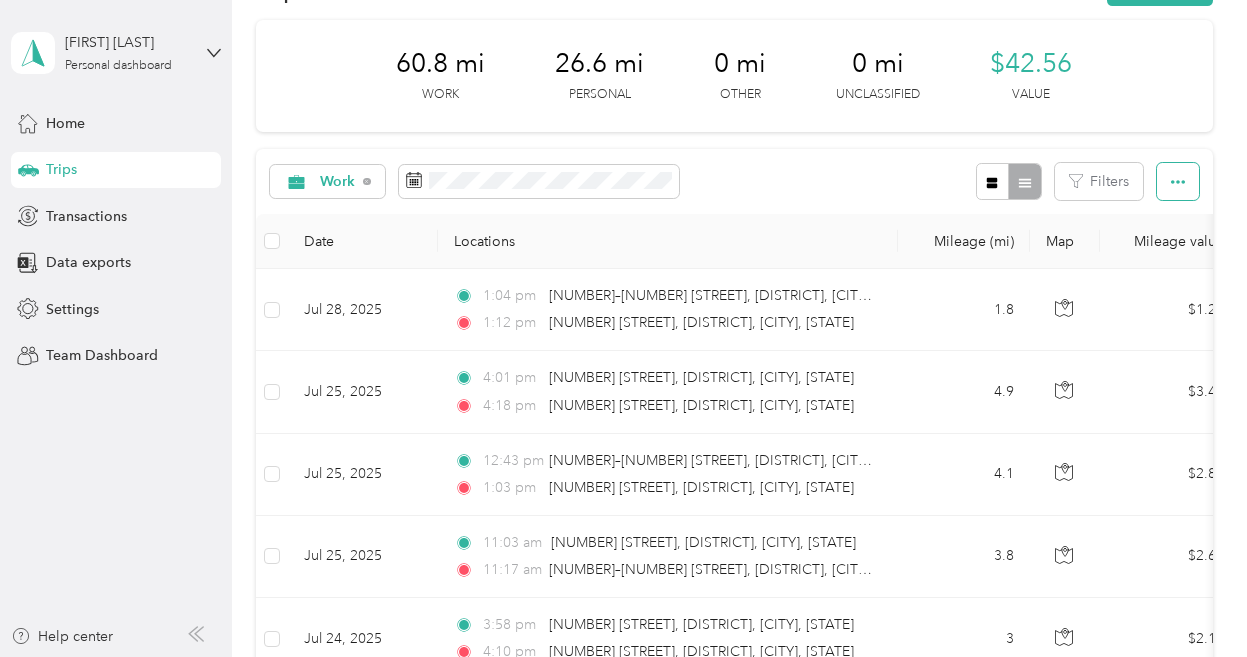click 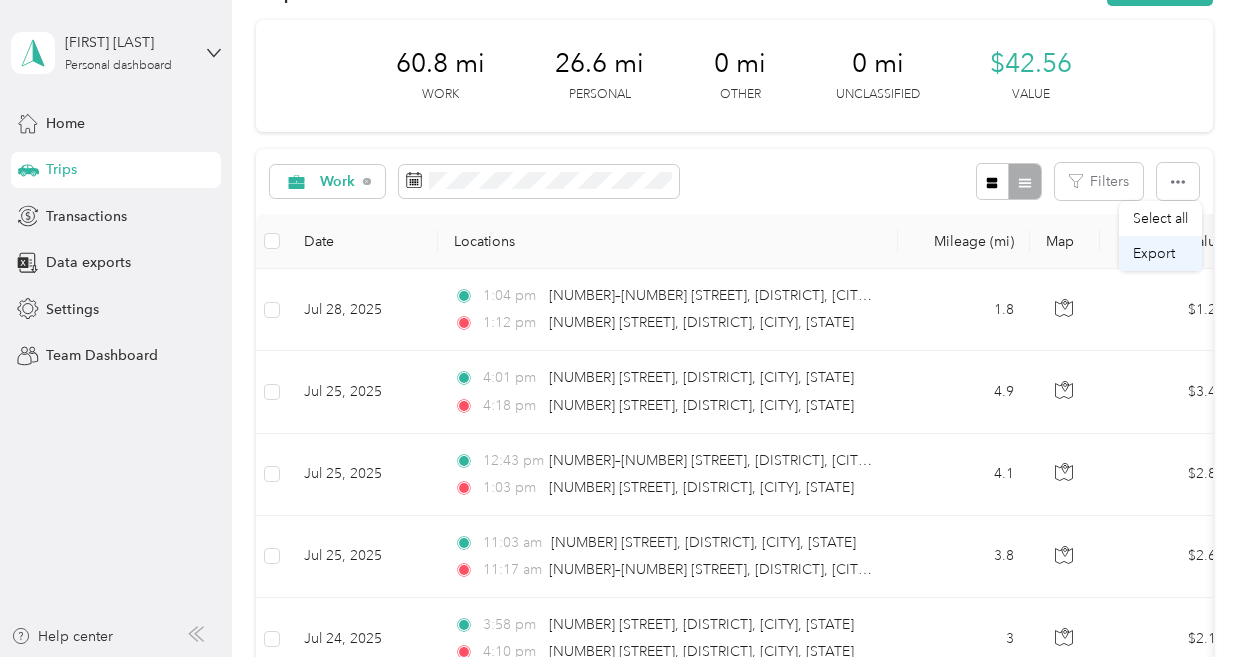click on "Export" at bounding box center (1154, 253) 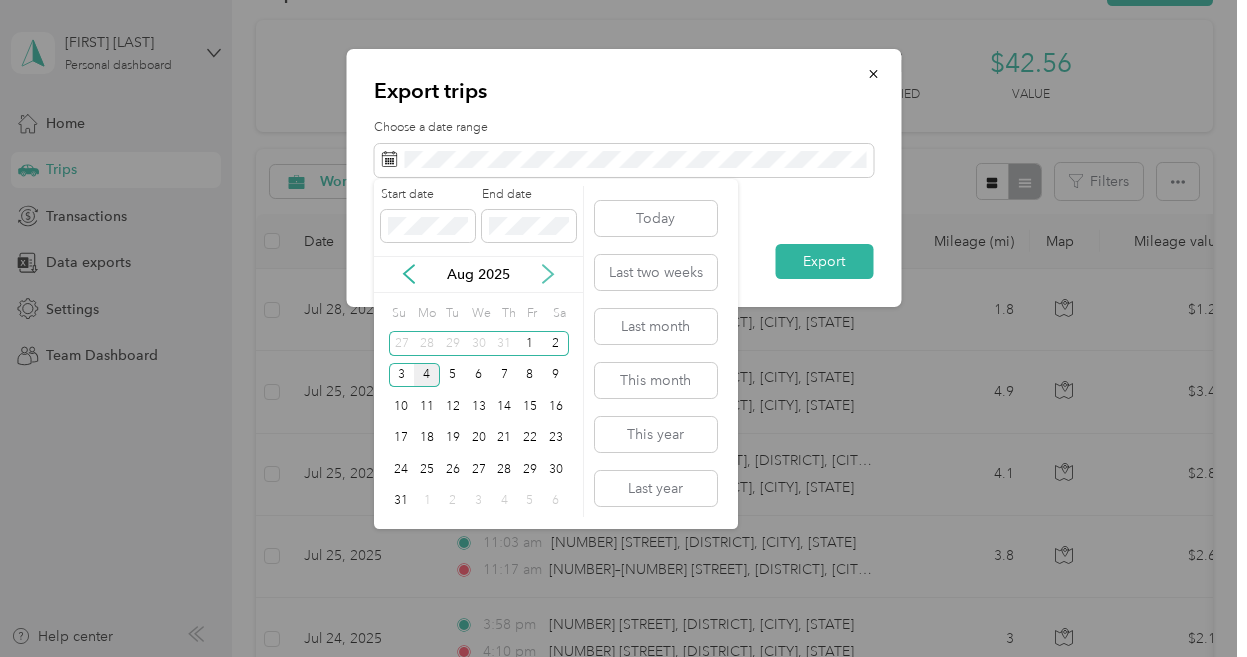 click 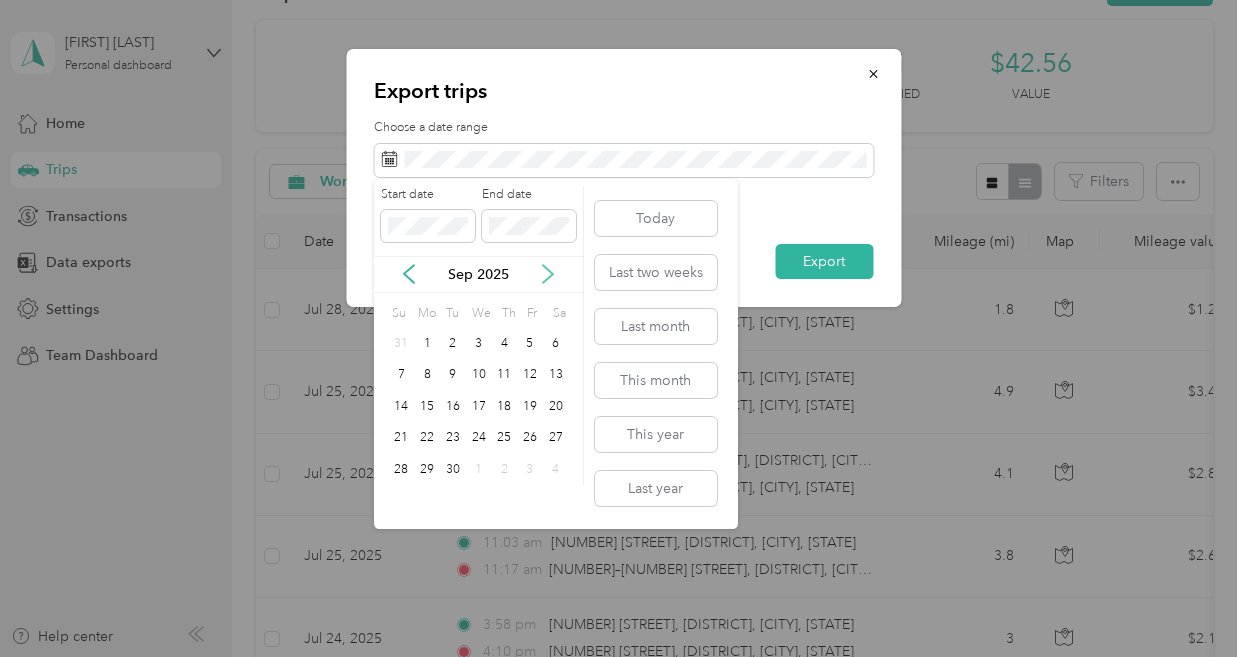 click 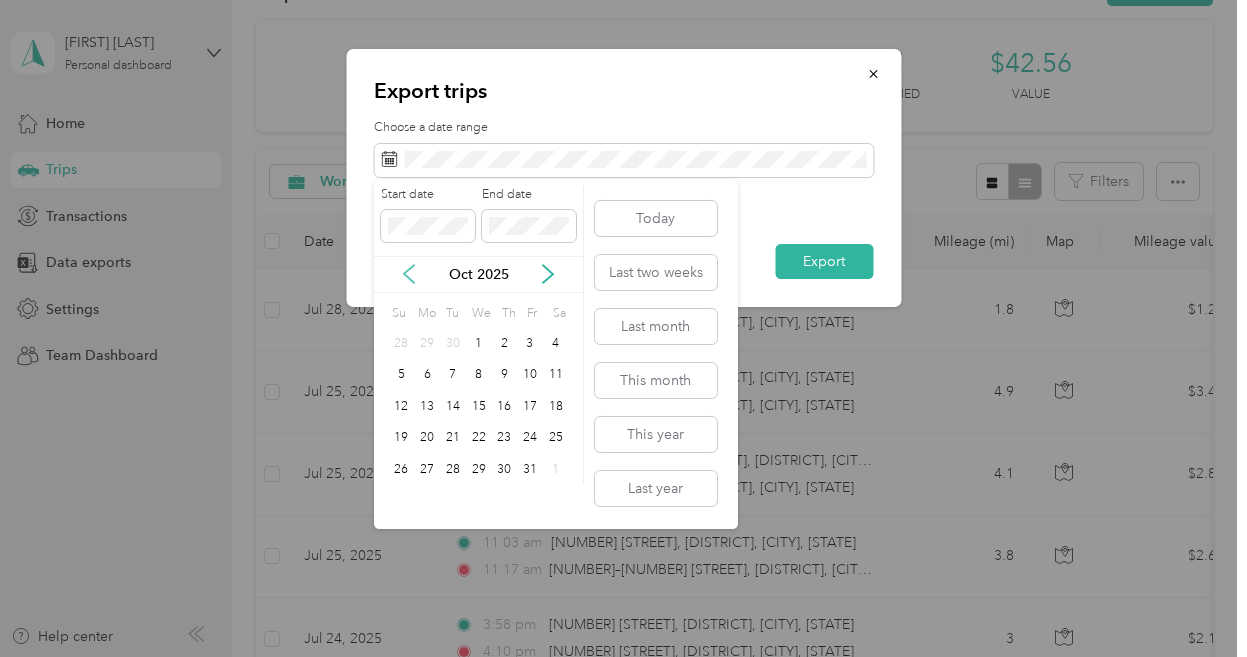 click 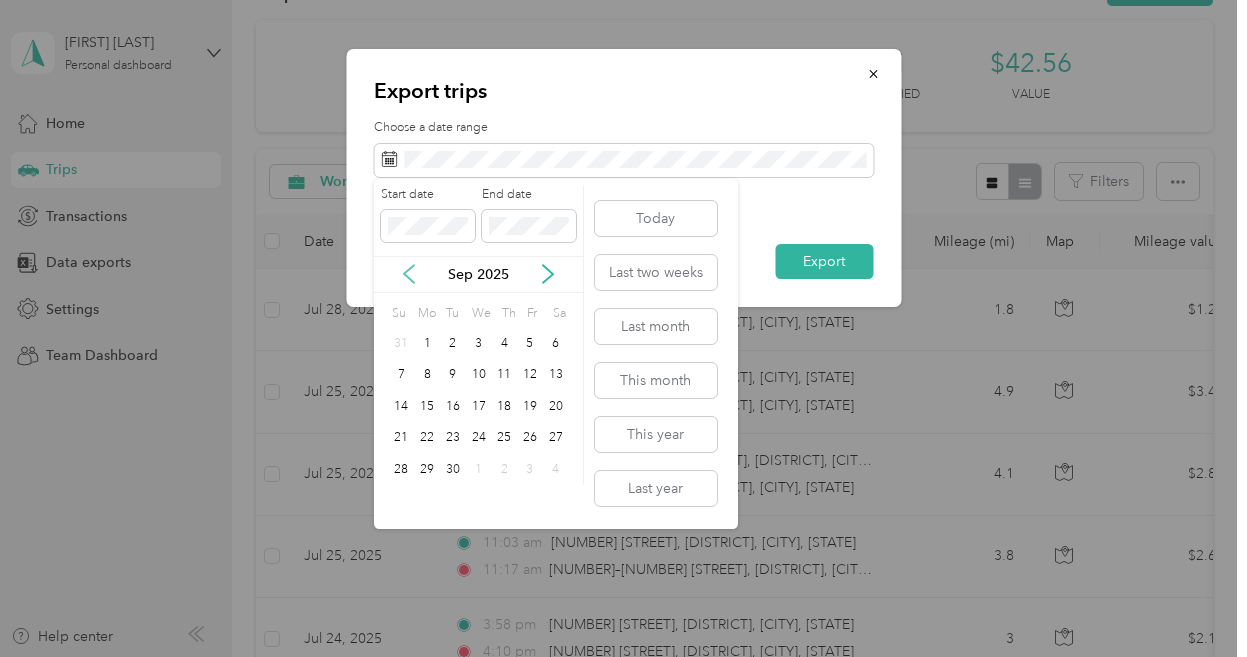 click 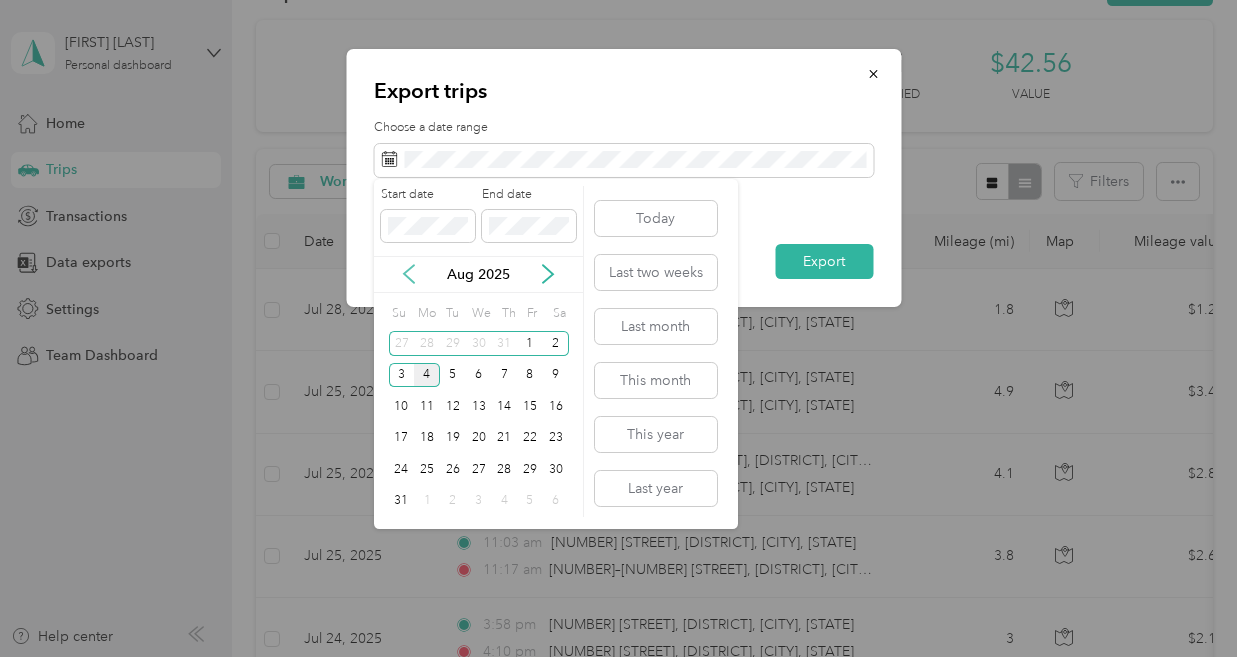 click 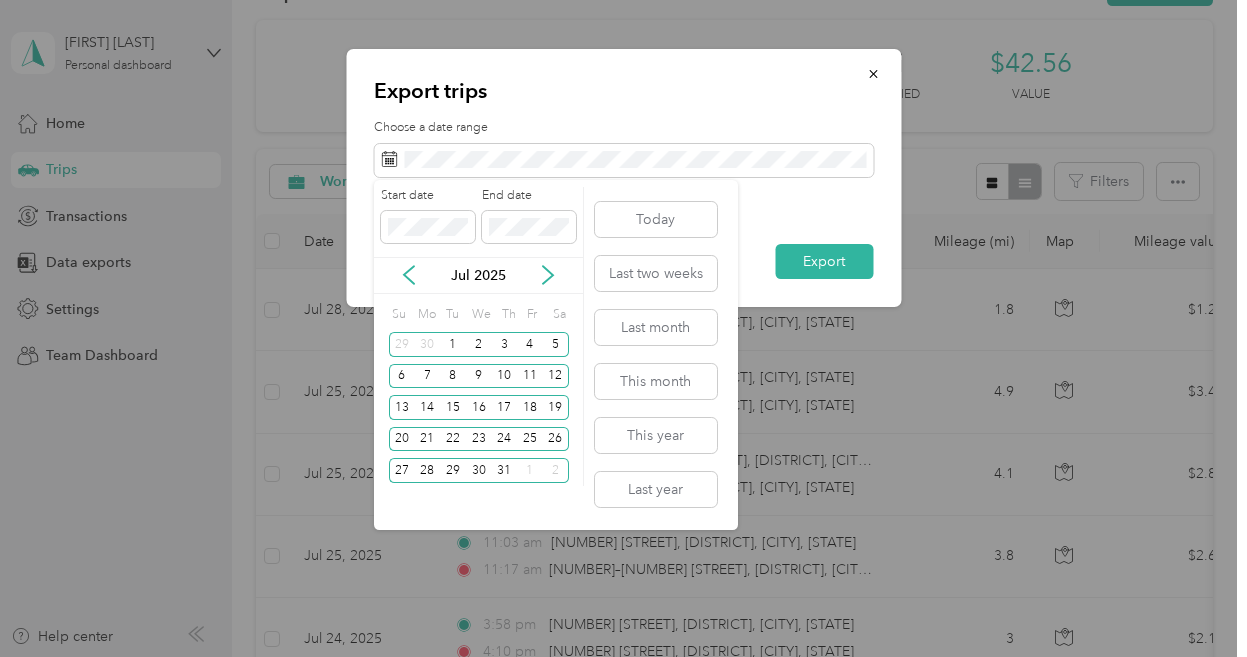 scroll, scrollTop: 0, scrollLeft: 0, axis: both 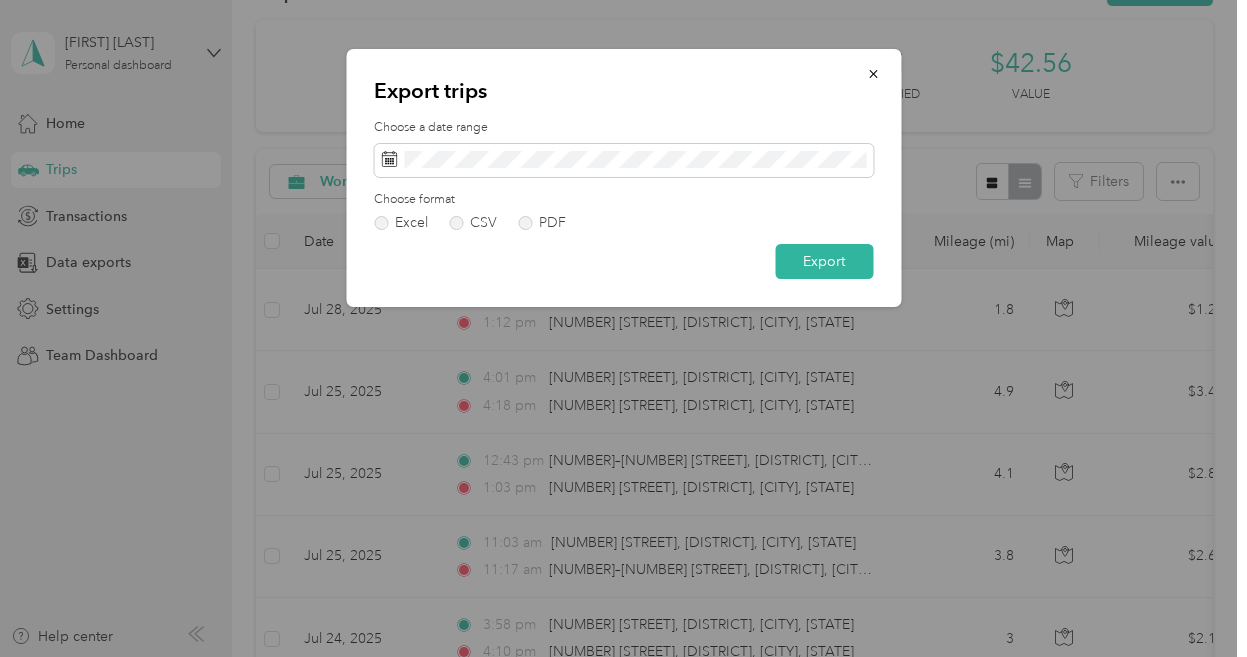 click at bounding box center (623, 328) 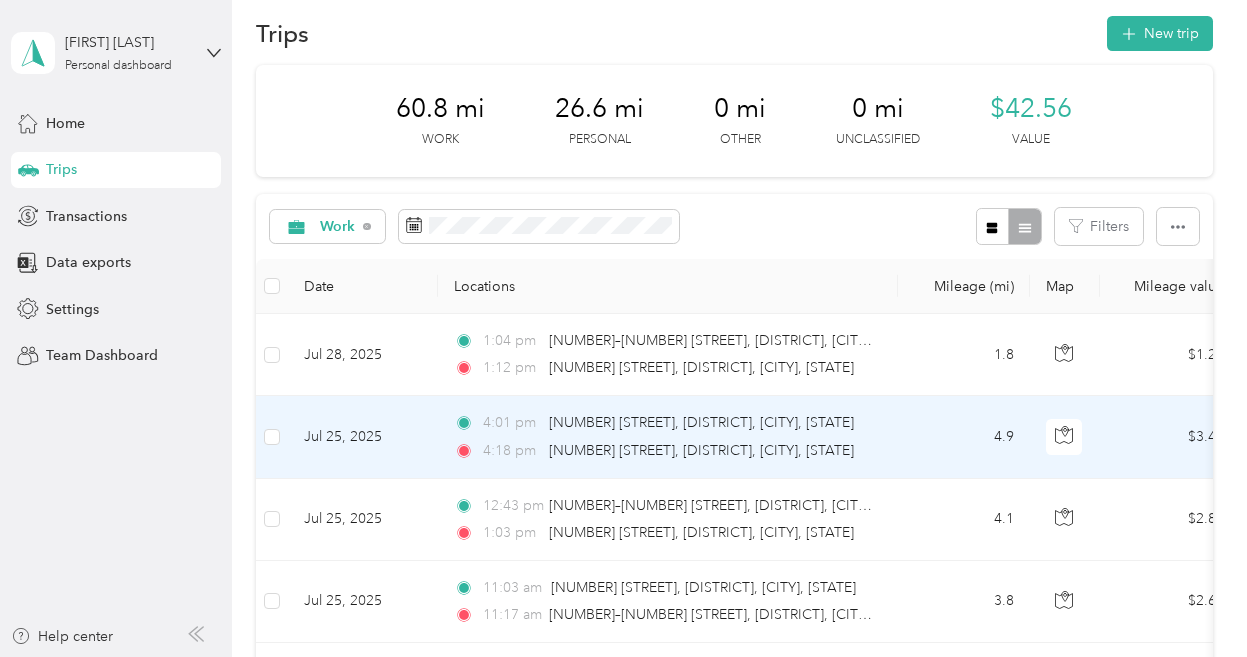 scroll, scrollTop: 0, scrollLeft: 0, axis: both 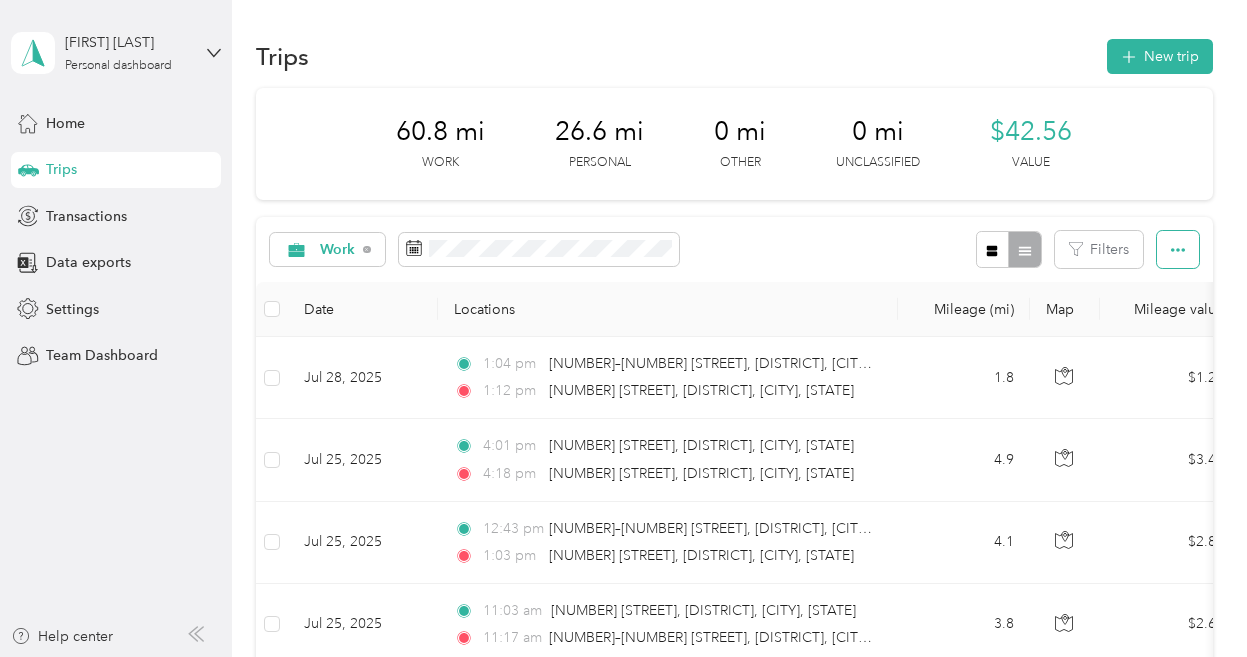 click 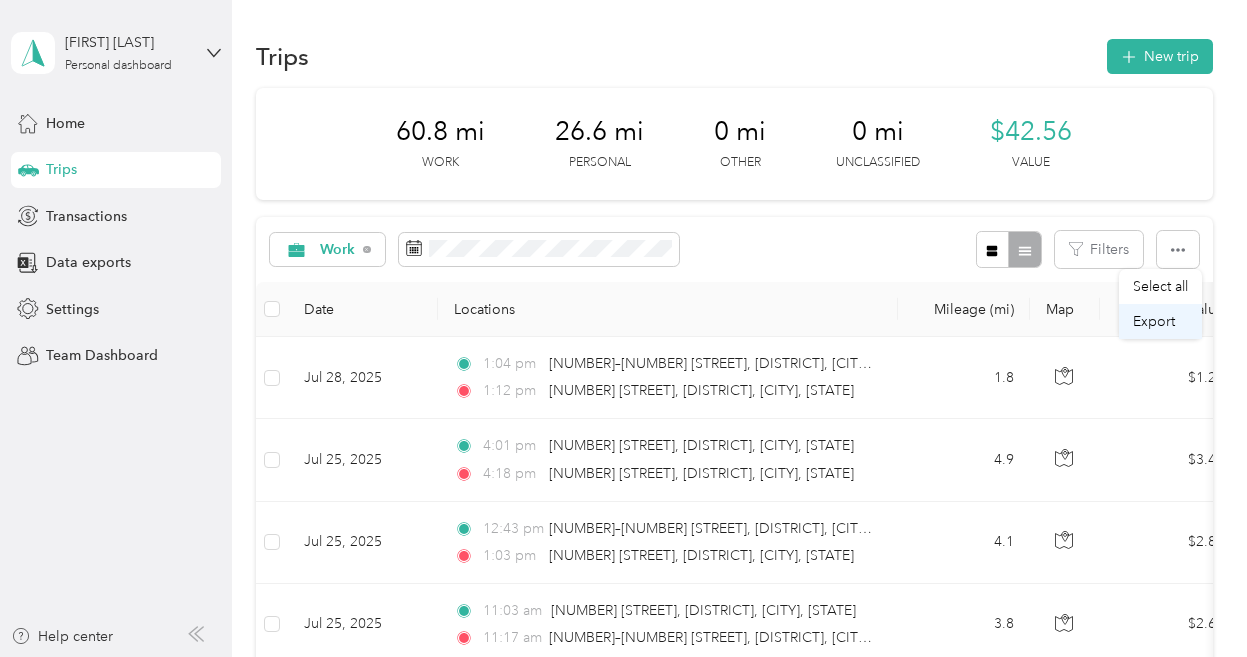 click on "Export" at bounding box center [1154, 321] 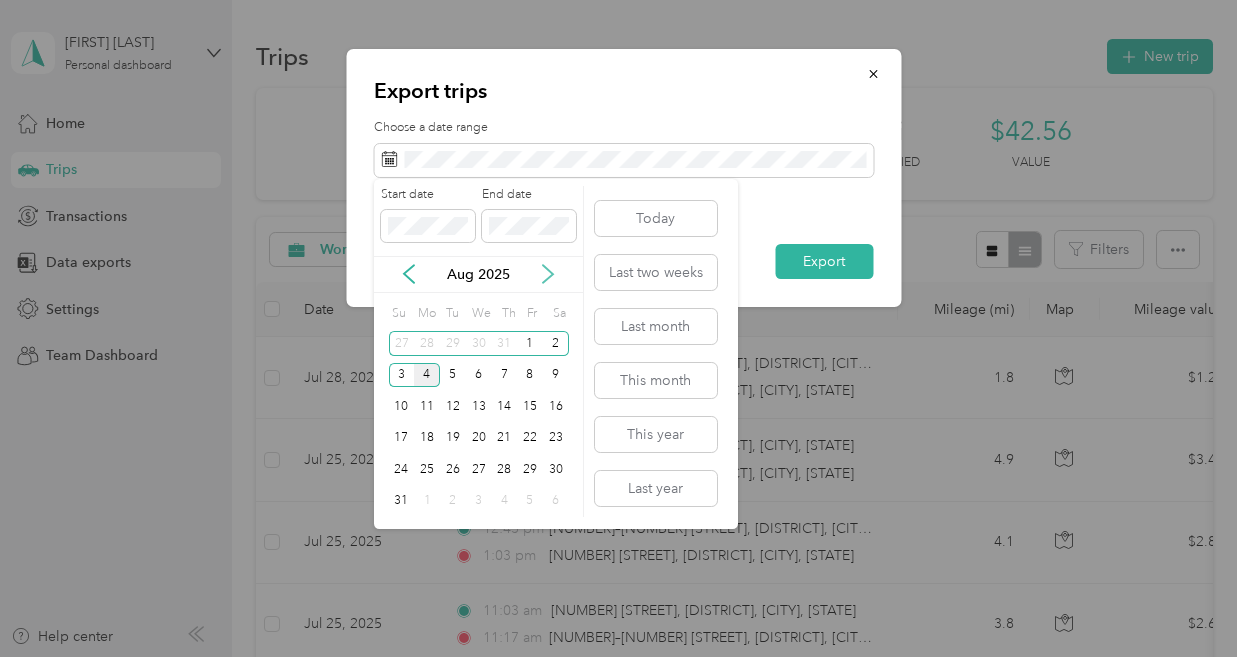 click 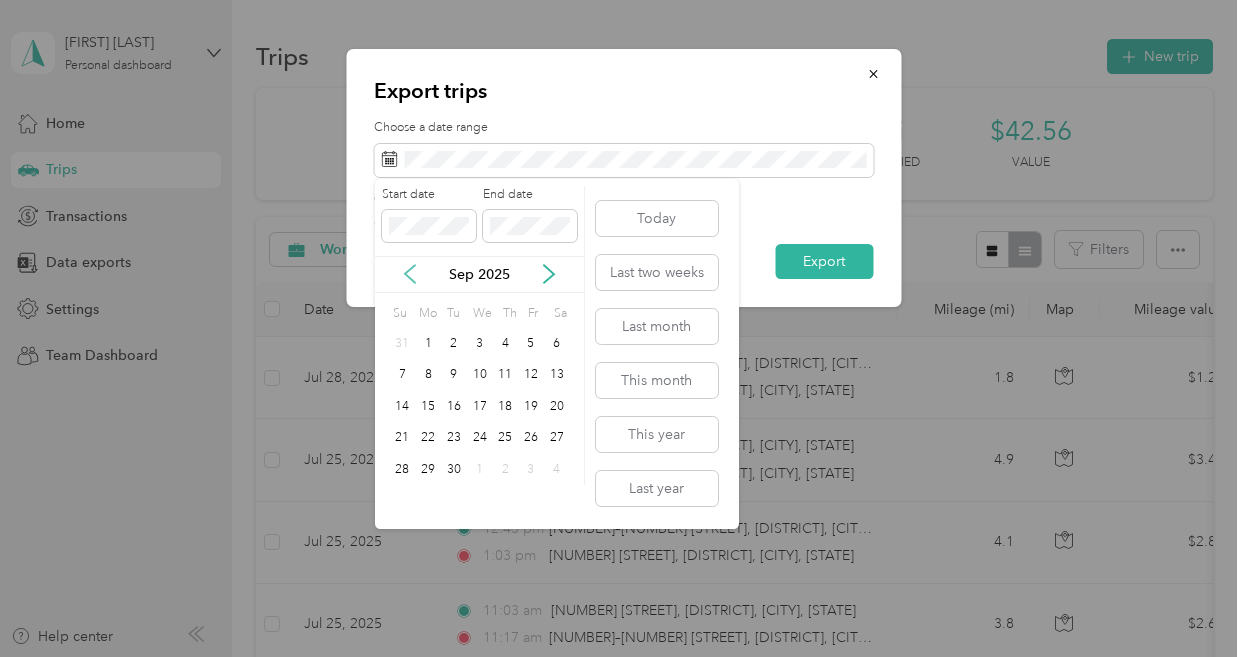 scroll, scrollTop: 0, scrollLeft: 1, axis: horizontal 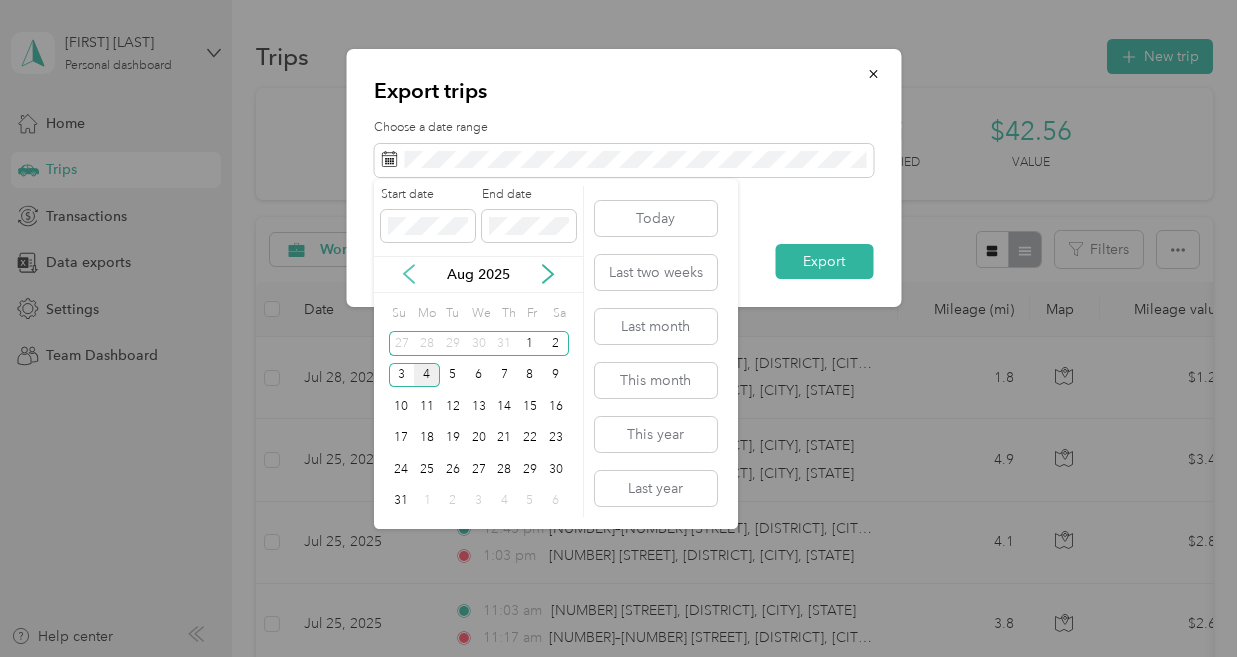 click 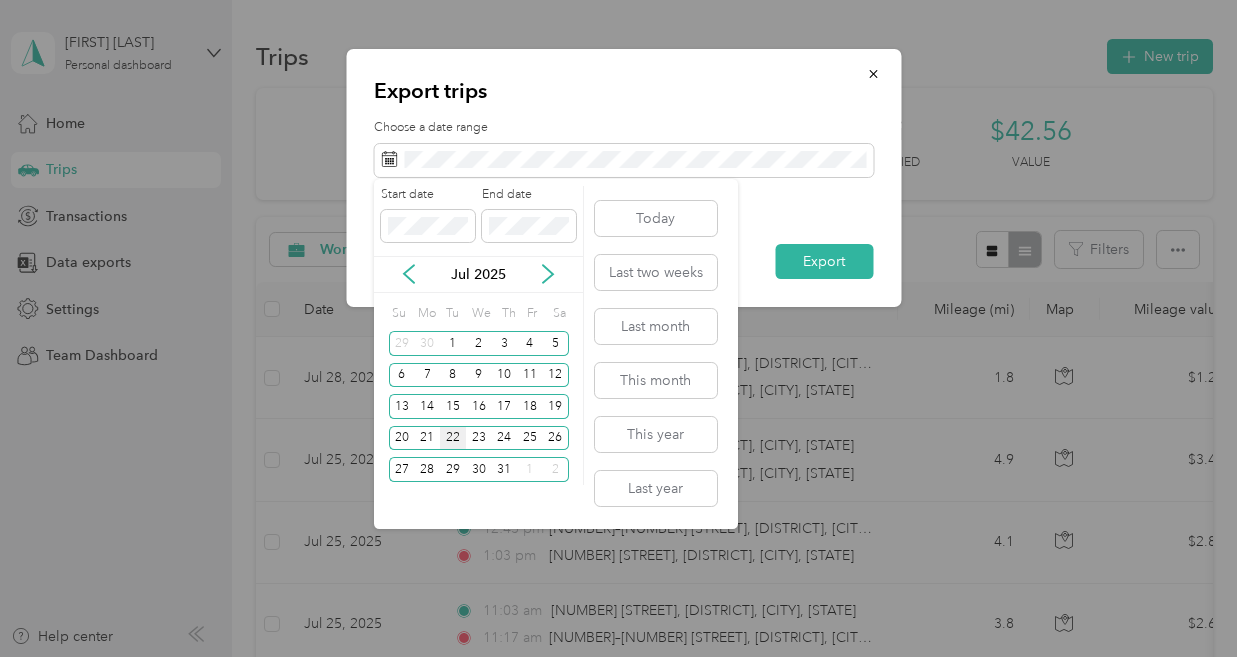click on "22" at bounding box center [453, 438] 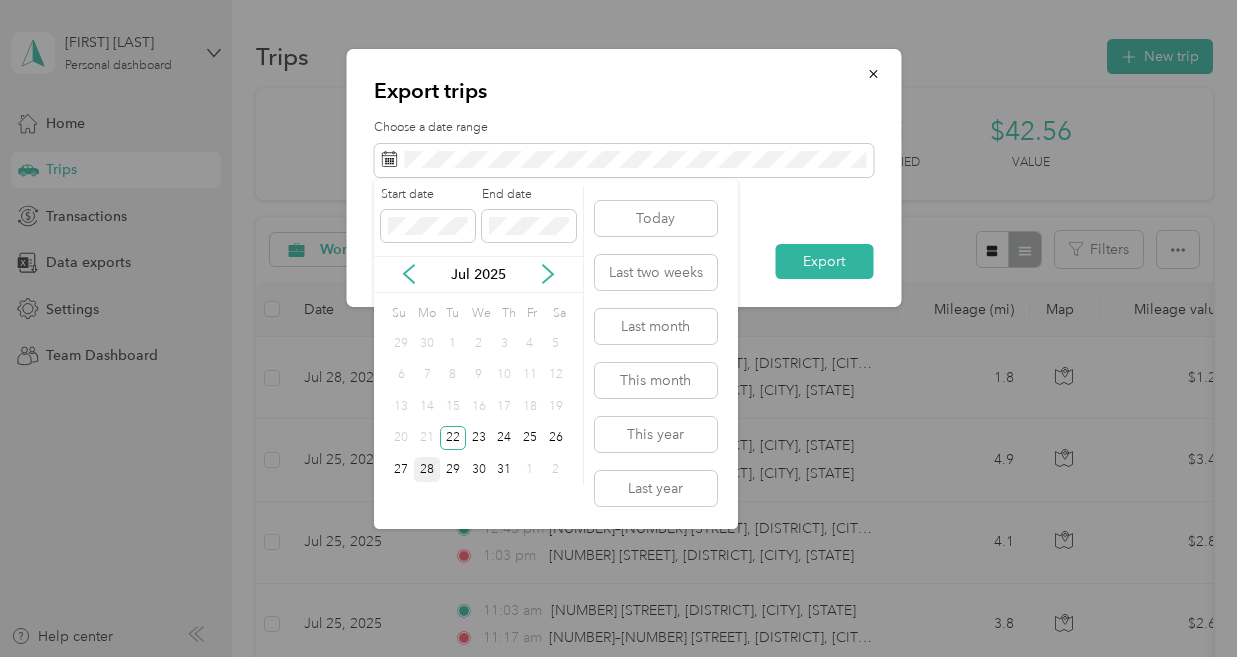 click on "28" at bounding box center (427, 469) 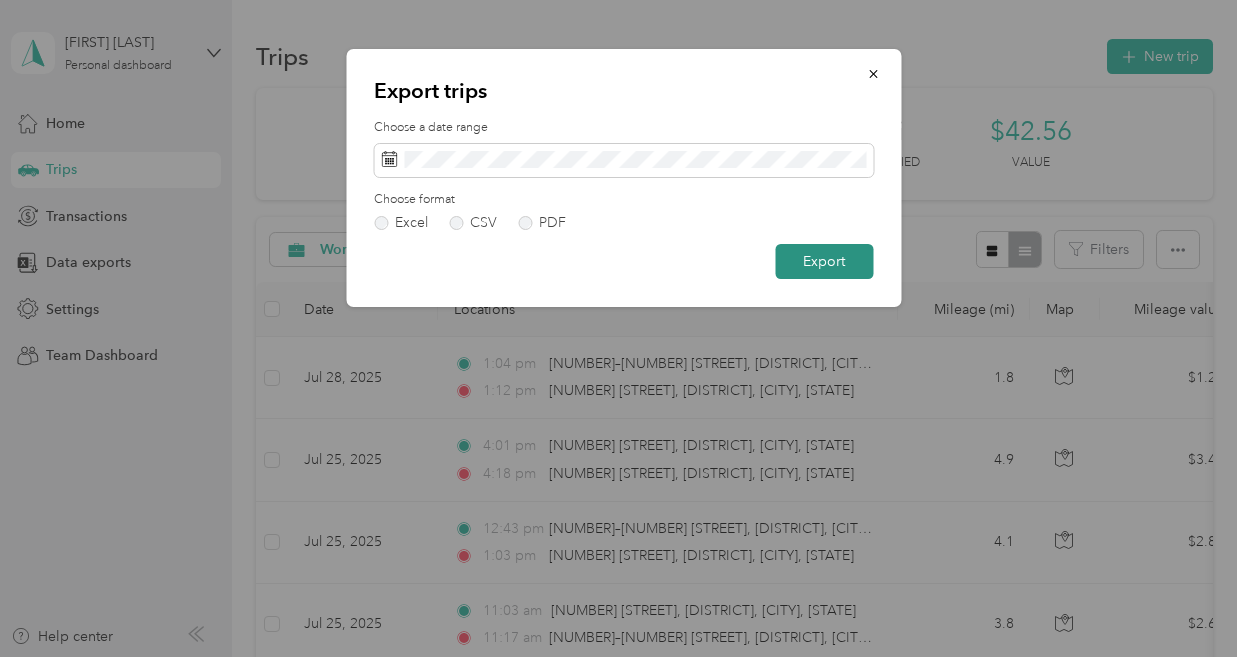 click on "Export" at bounding box center [824, 261] 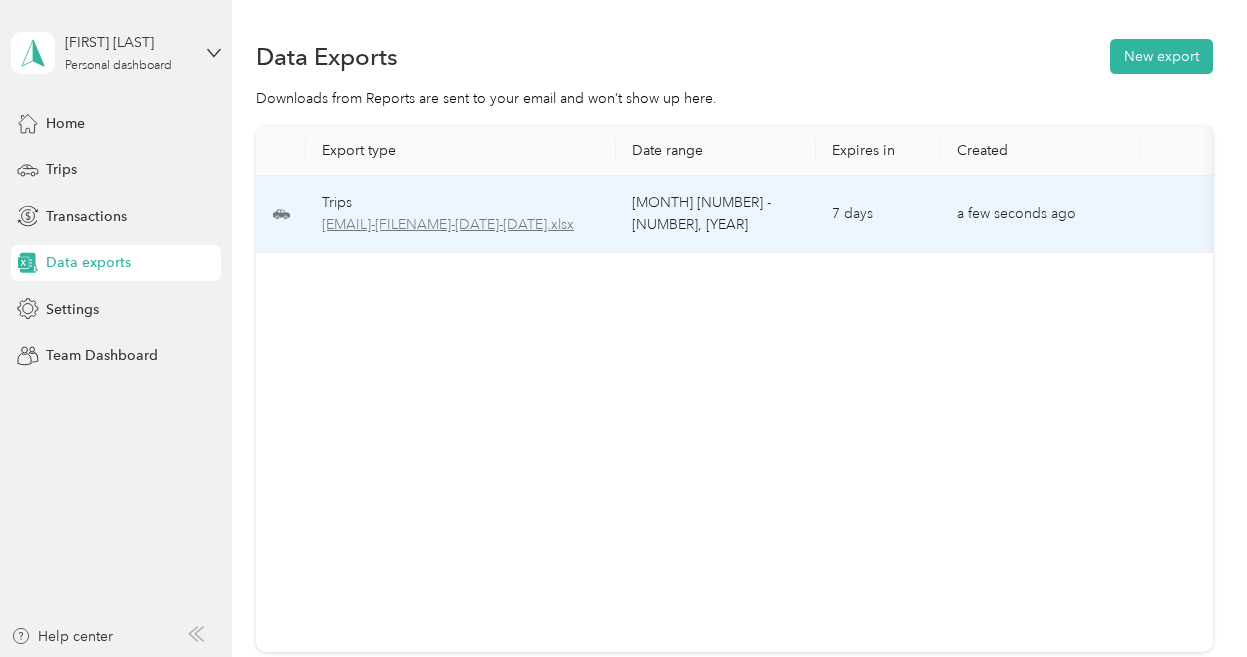 click on "[EMAIL]-[FILENAME]-[DATE]-[DATE].xlsx" at bounding box center [461, 225] 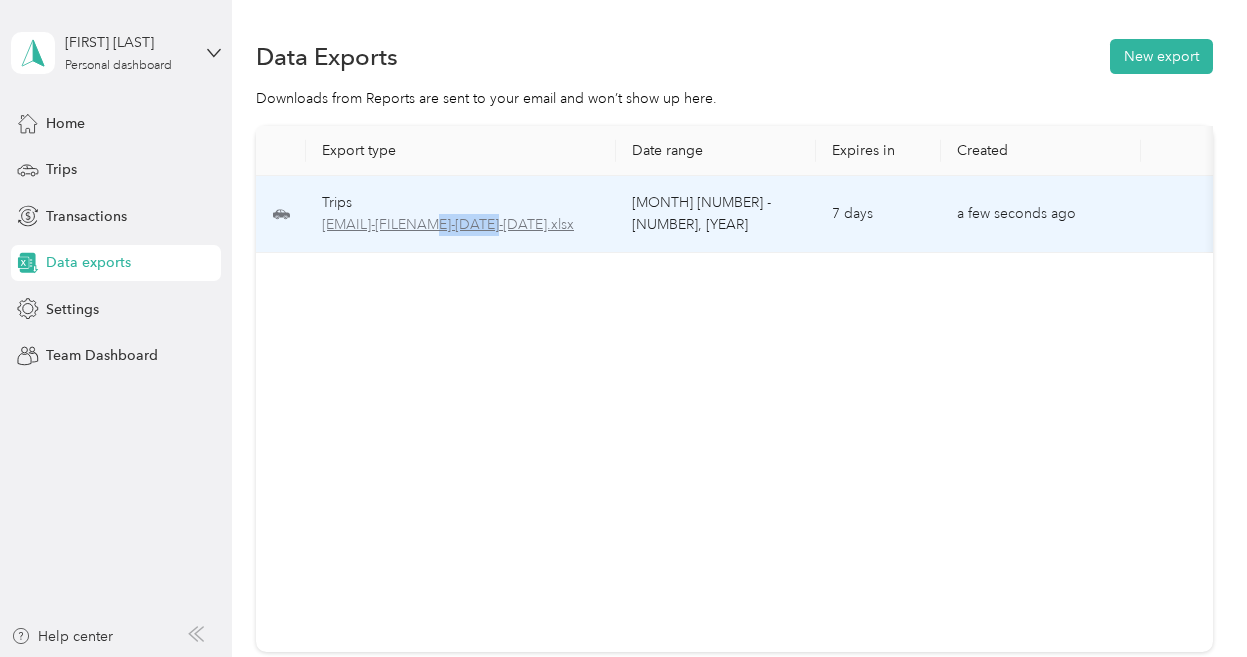 click on "[EMAIL]-[FILENAME]-[DATE]-[DATE].xlsx" at bounding box center (461, 225) 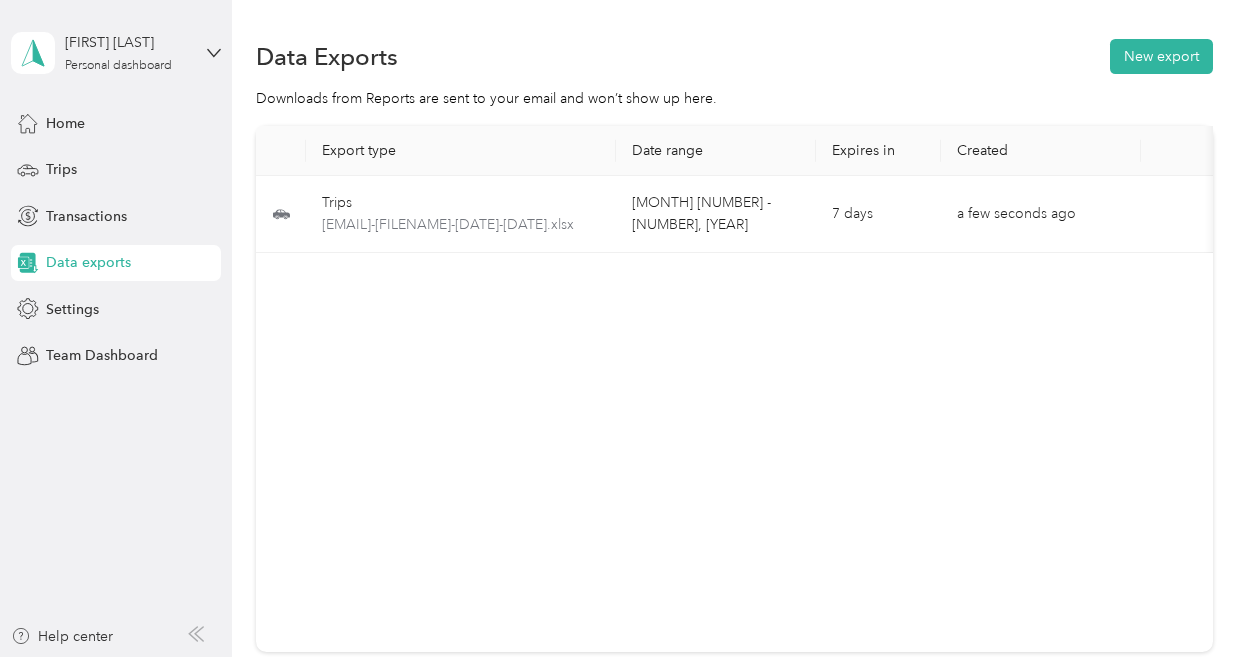 drag, startPoint x: 377, startPoint y: 304, endPoint x: 376, endPoint y: 291, distance: 13.038404 